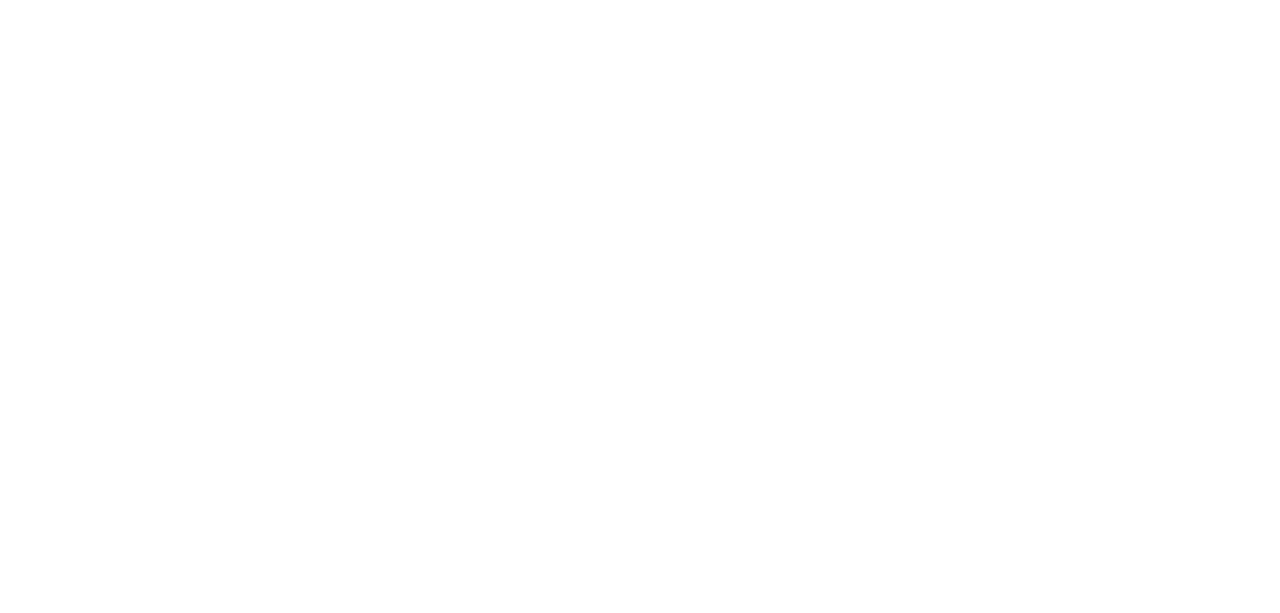 scroll, scrollTop: 0, scrollLeft: 0, axis: both 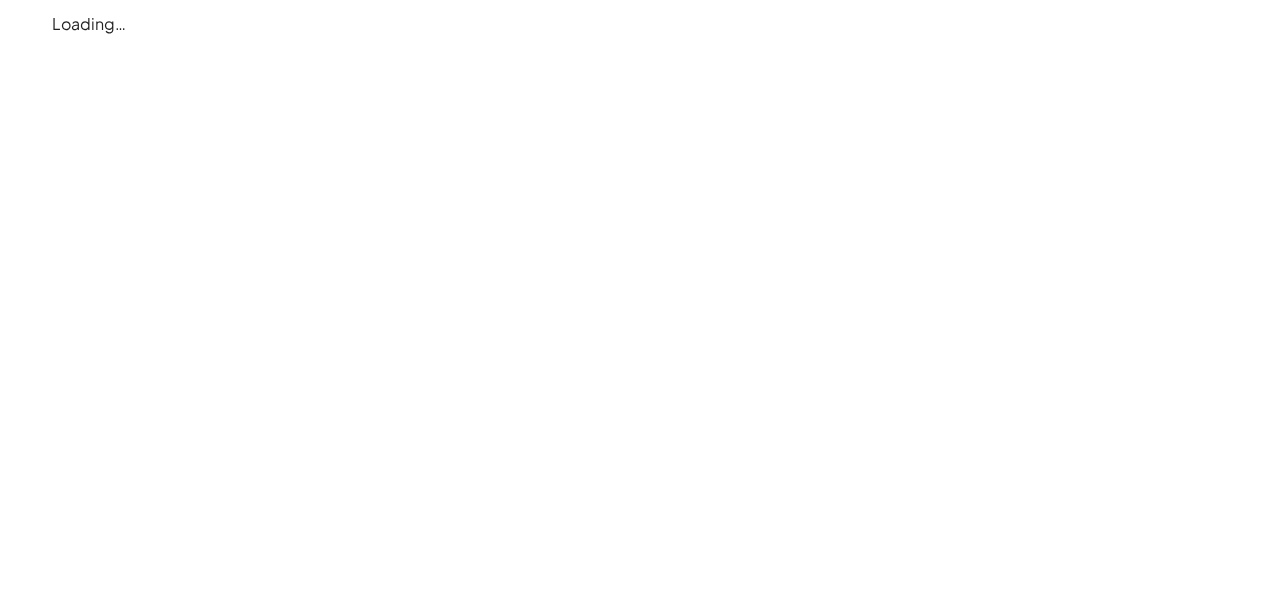 click on "Loading…" 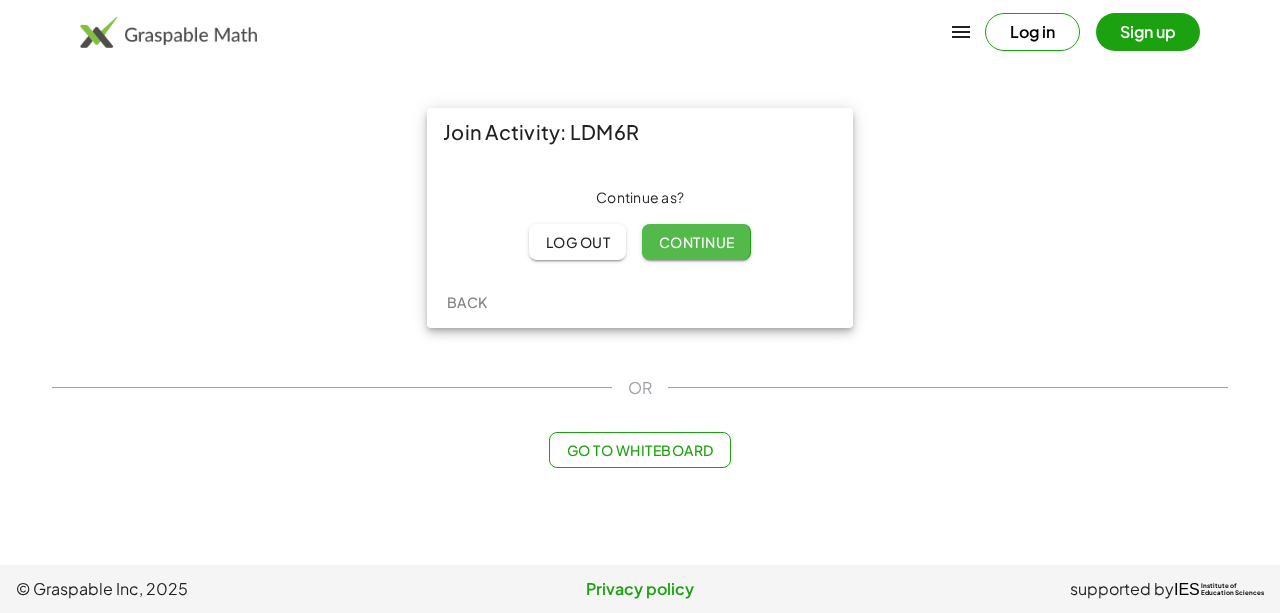 click on "Continue" 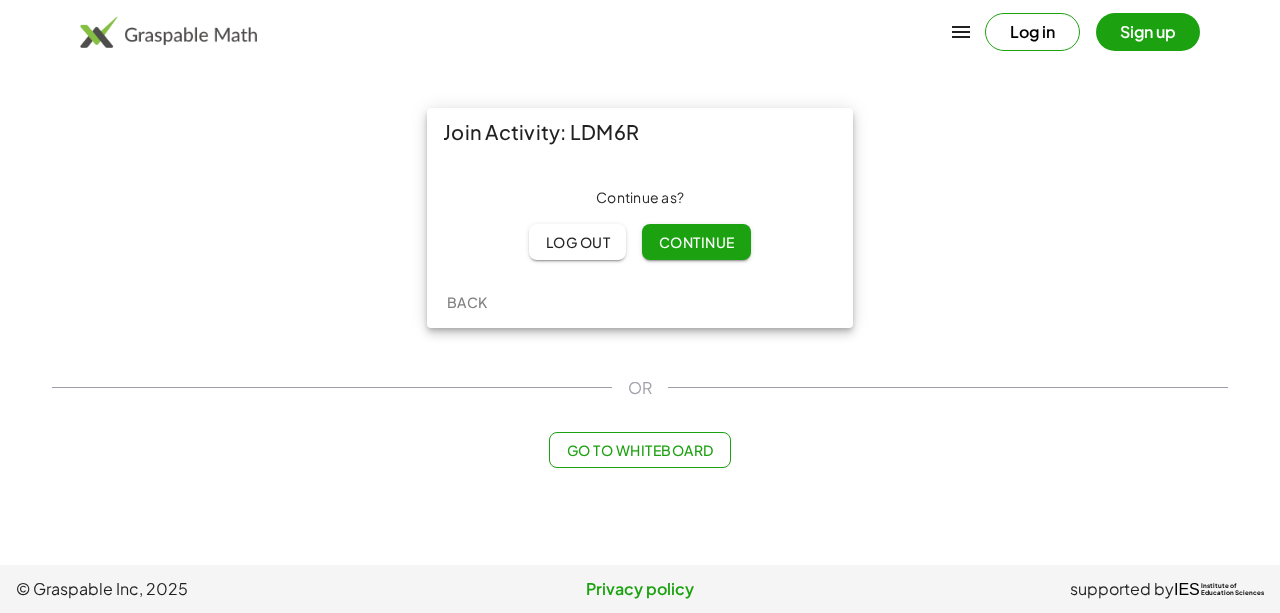click on "Sign up" at bounding box center [1148, 32] 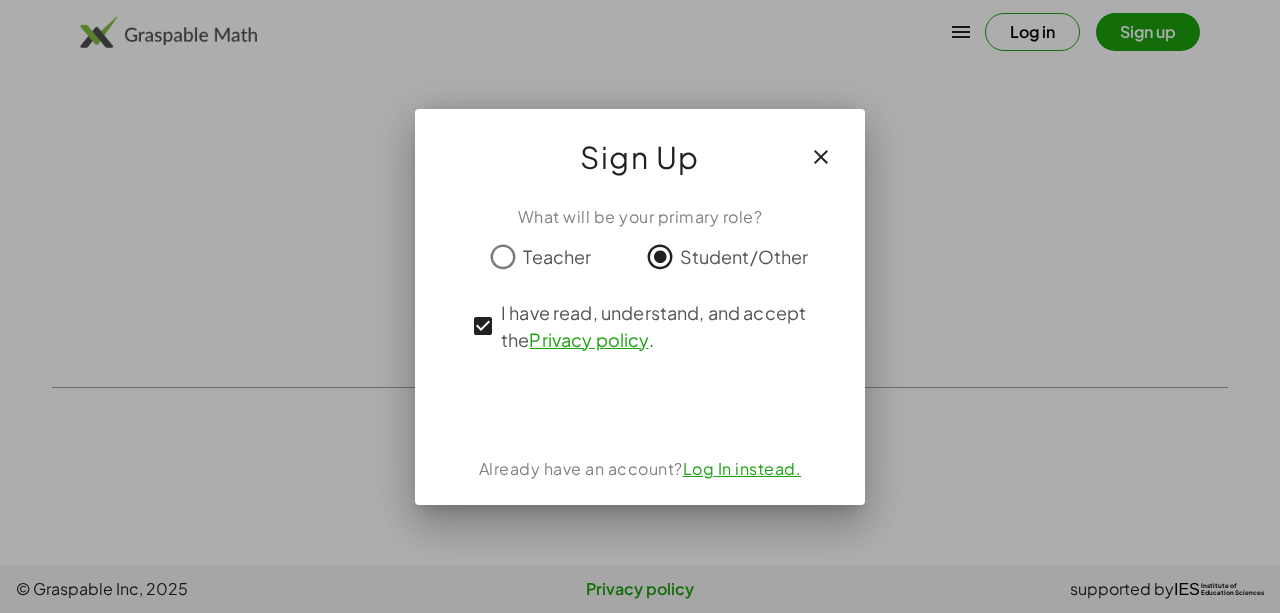 click on "Log In instead." at bounding box center [742, 468] 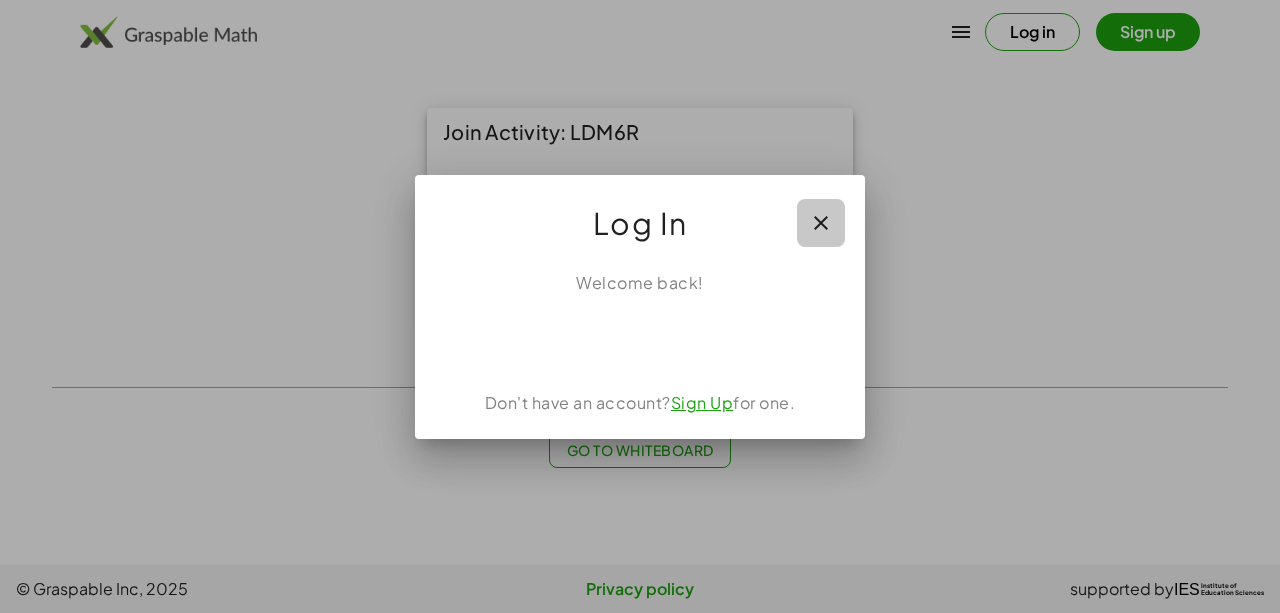 click 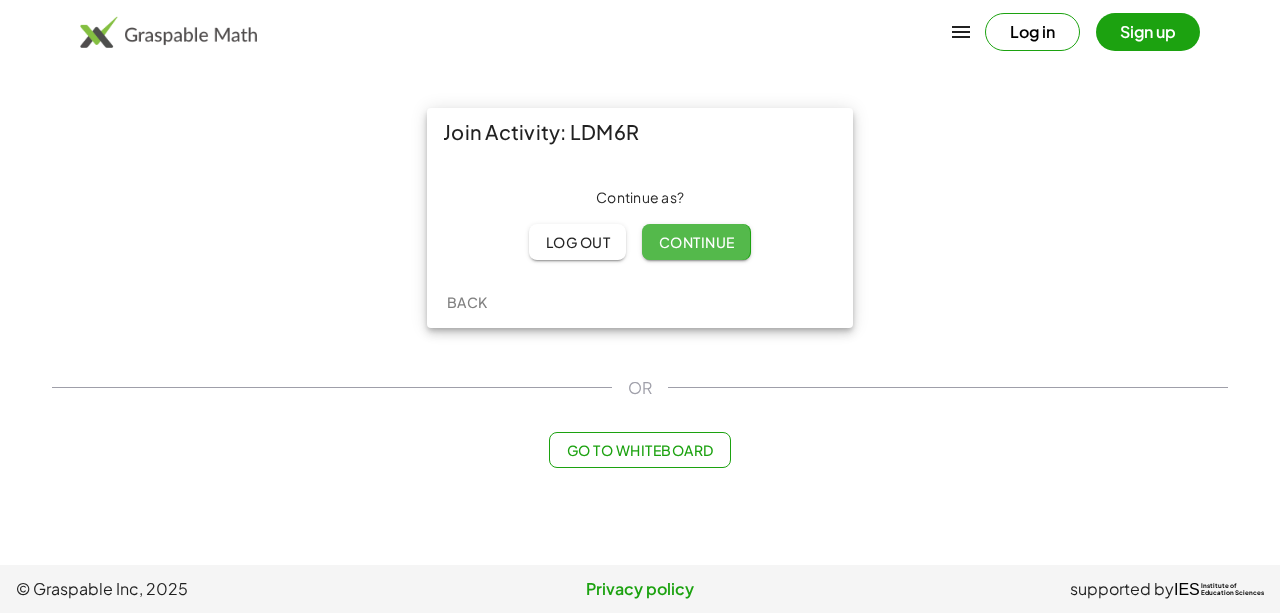 click on "Continue" 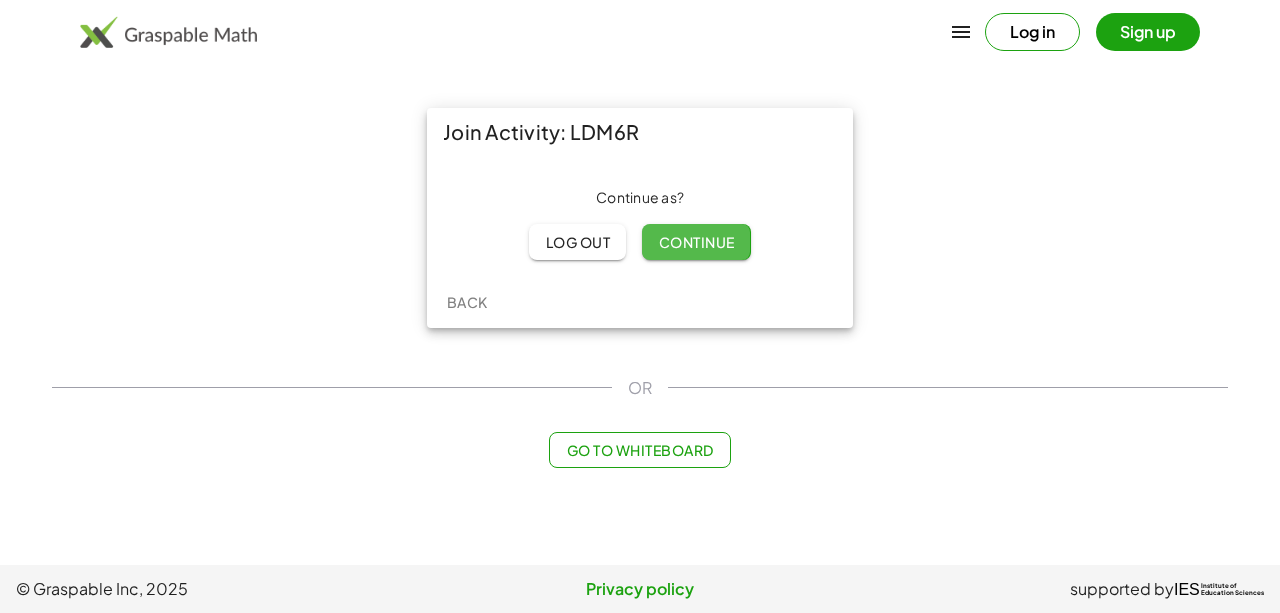 click on "Continue" 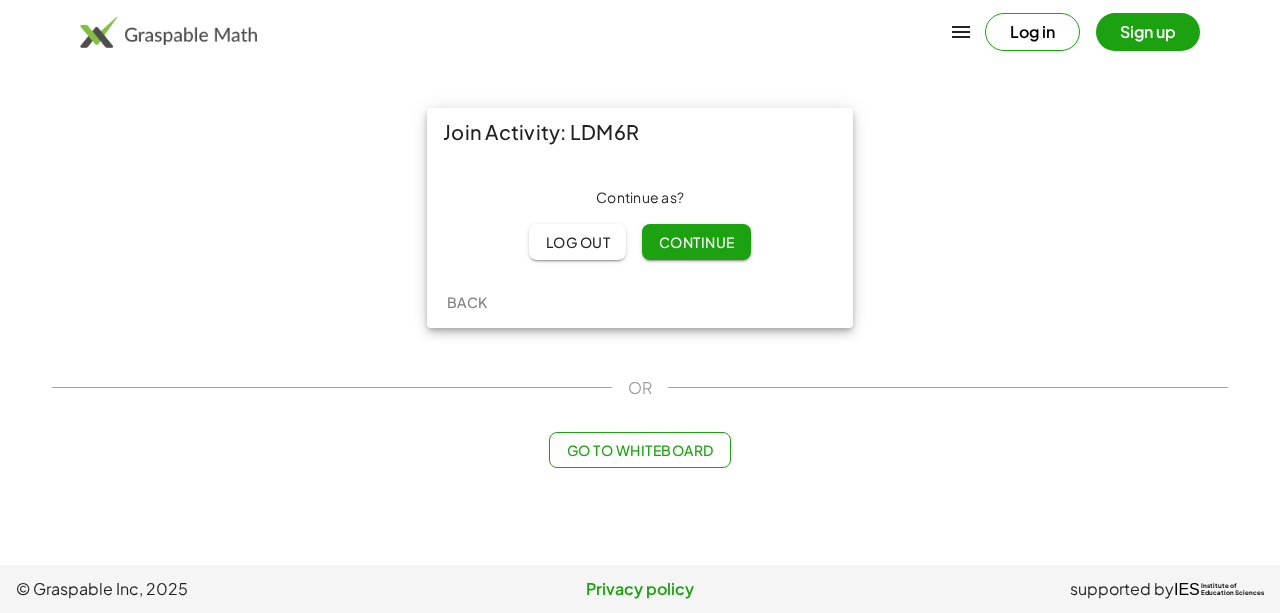 click on "Sign up" at bounding box center [1148, 32] 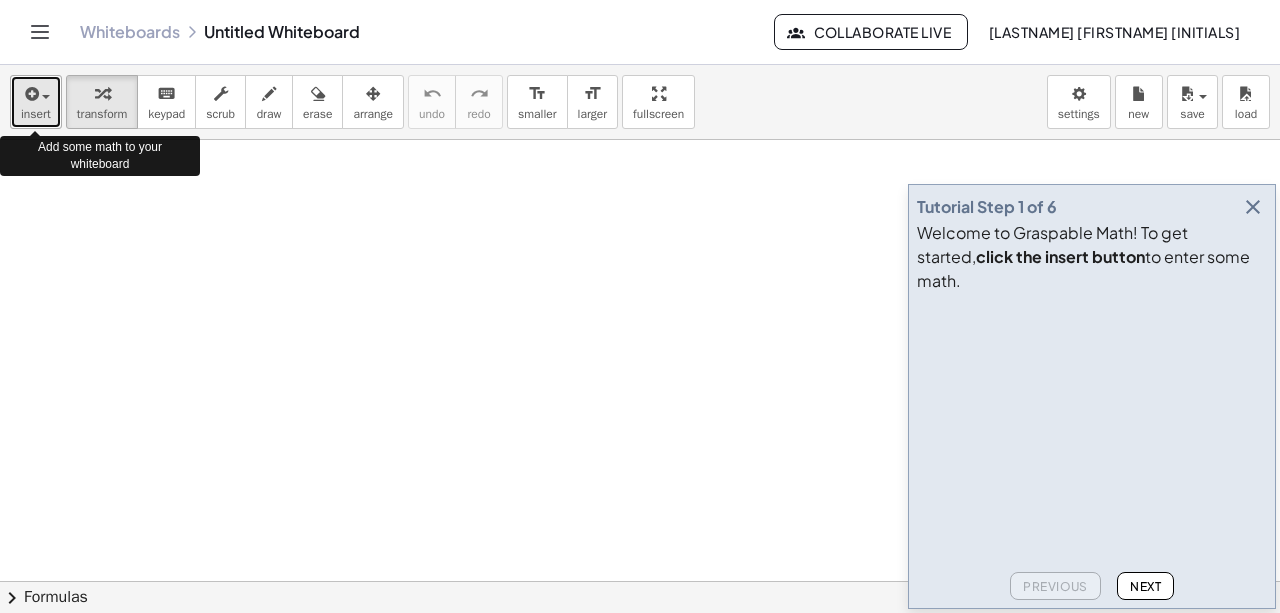 click on "insert" at bounding box center (36, 114) 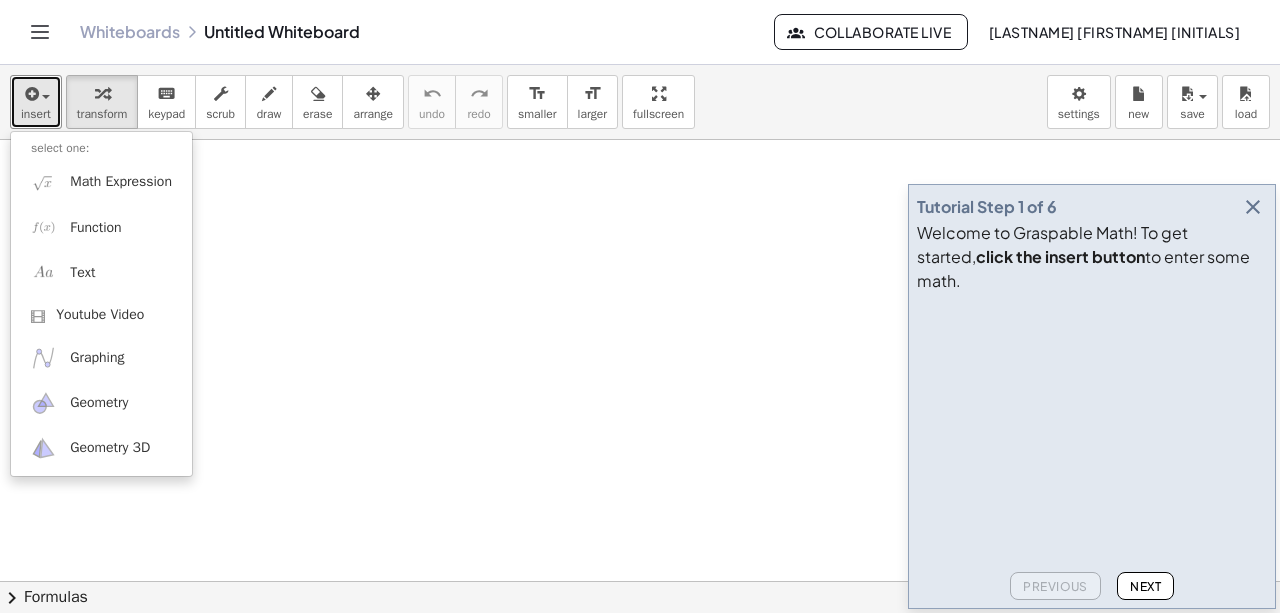 click at bounding box center [640, 647] 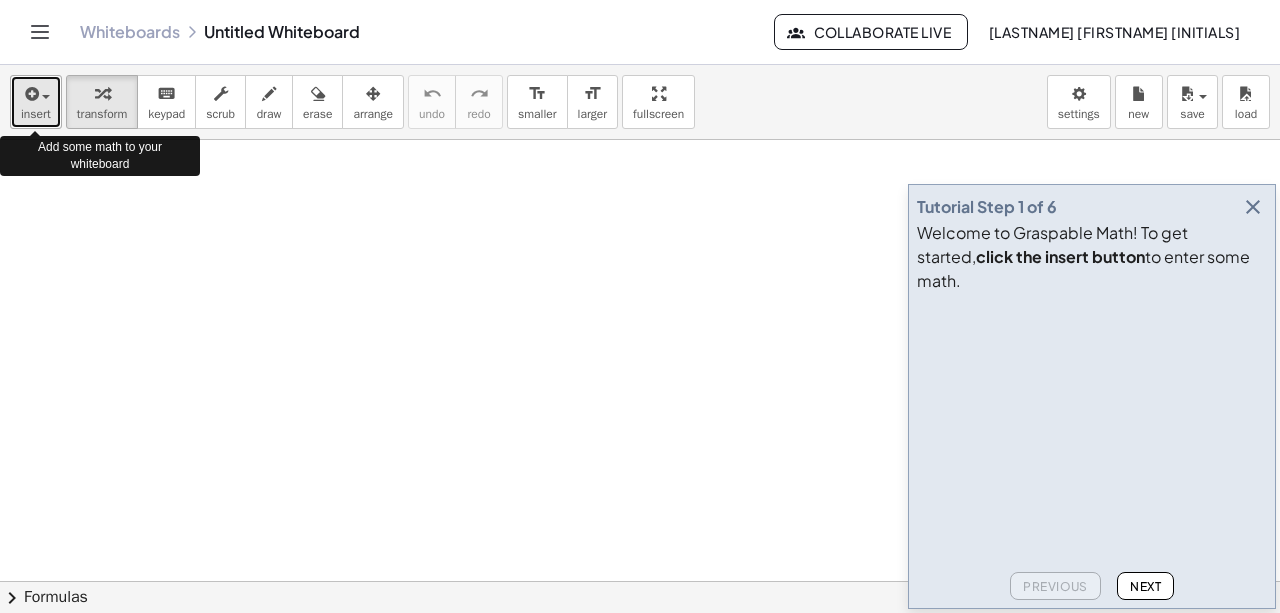 click at bounding box center [46, 97] 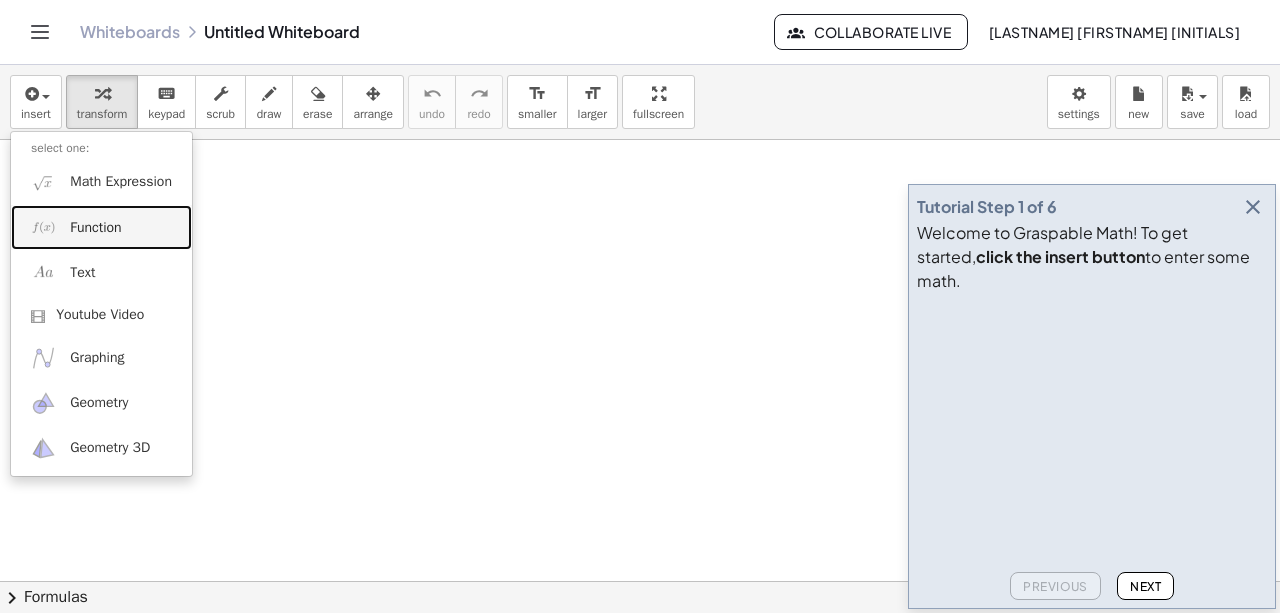 click on "Function" at bounding box center (95, 228) 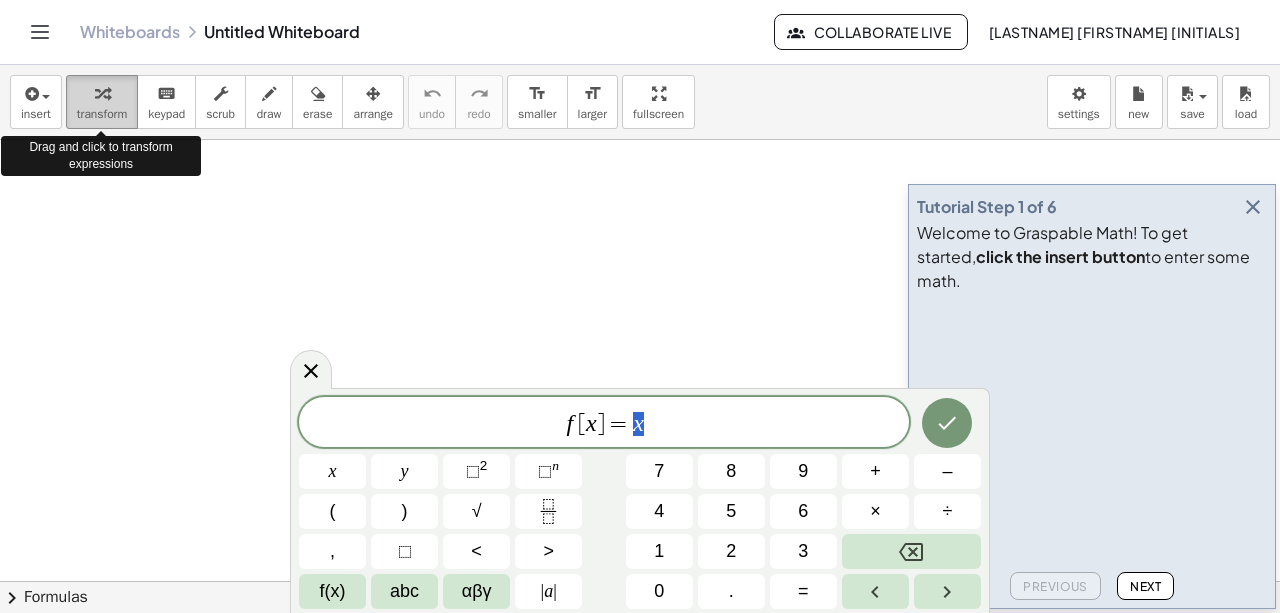 click on "transform" at bounding box center [102, 102] 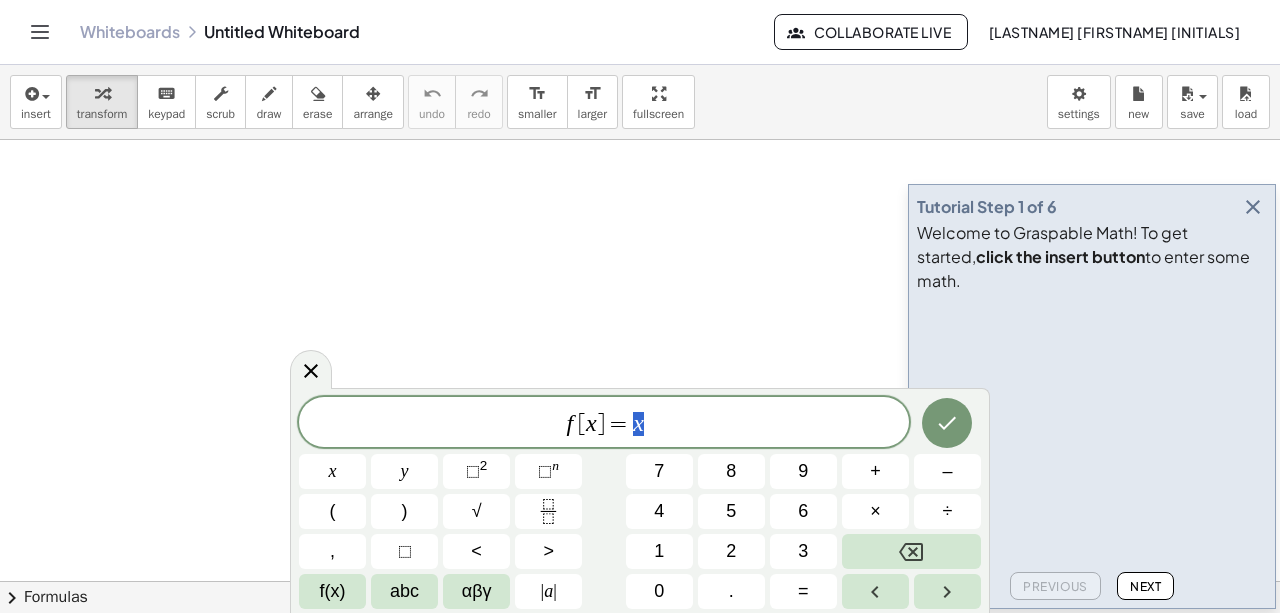 click at bounding box center (640, 647) 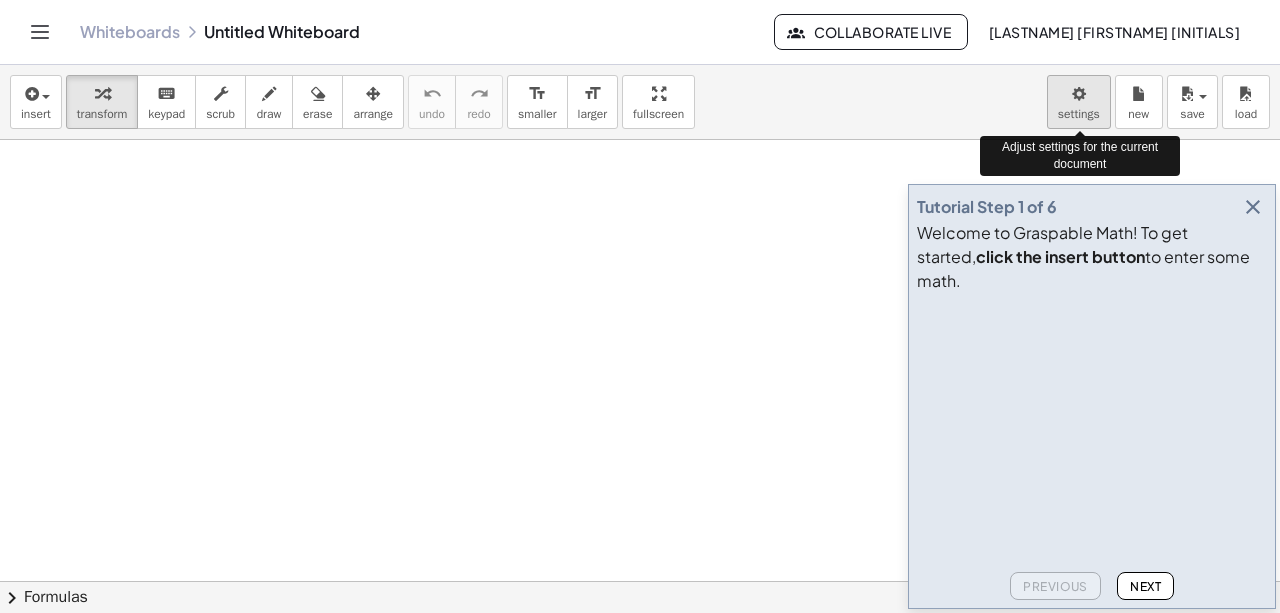 click on "Graspable Math Activities Whiteboards Classes Account v1.28.2 | Privacy policy © 2025 | Graspable, Inc. Whiteboards Untitled Whiteboard Collaborate Live  CASTILLO SANDOVAL HILDA MERCEDES SC24 Tutorial Step 1 of 6 Welcome to Graspable Math! To get started,  click the insert button  to enter some math. Previous Next   insert select one: Math Expression Function Text Youtube Video Graphing Geometry Geometry 3D transform keyboard keypad scrub draw erase arrange undo undo redo redo format_size smaller format_size larger fullscreen load   save new settings Adjust settings for the current document × chevron_right  Formulas
Drag one side of a formula onto a highlighted expression on the canvas to apply it.
Quadratic Formula
+ · a · x 2 + · b · x + c = 0
⇔
x = · ( − b ± 2 √ ( + b 2 − · 4 · a · c ) ) · 2 · a" at bounding box center [640, 306] 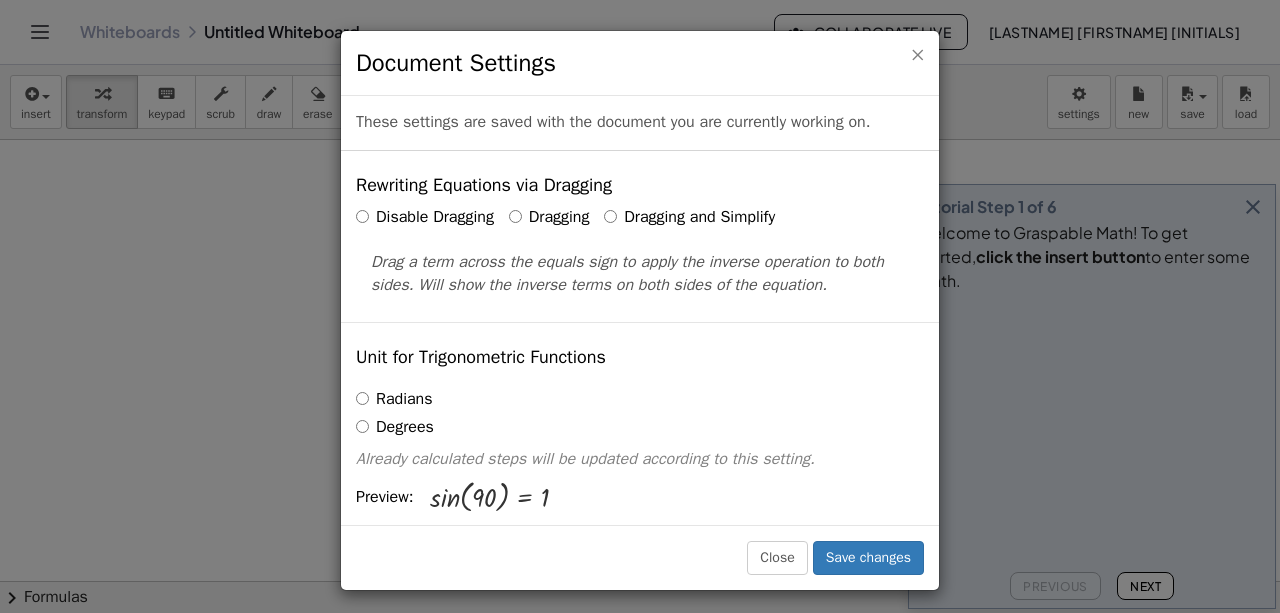 click on "×" at bounding box center [917, 54] 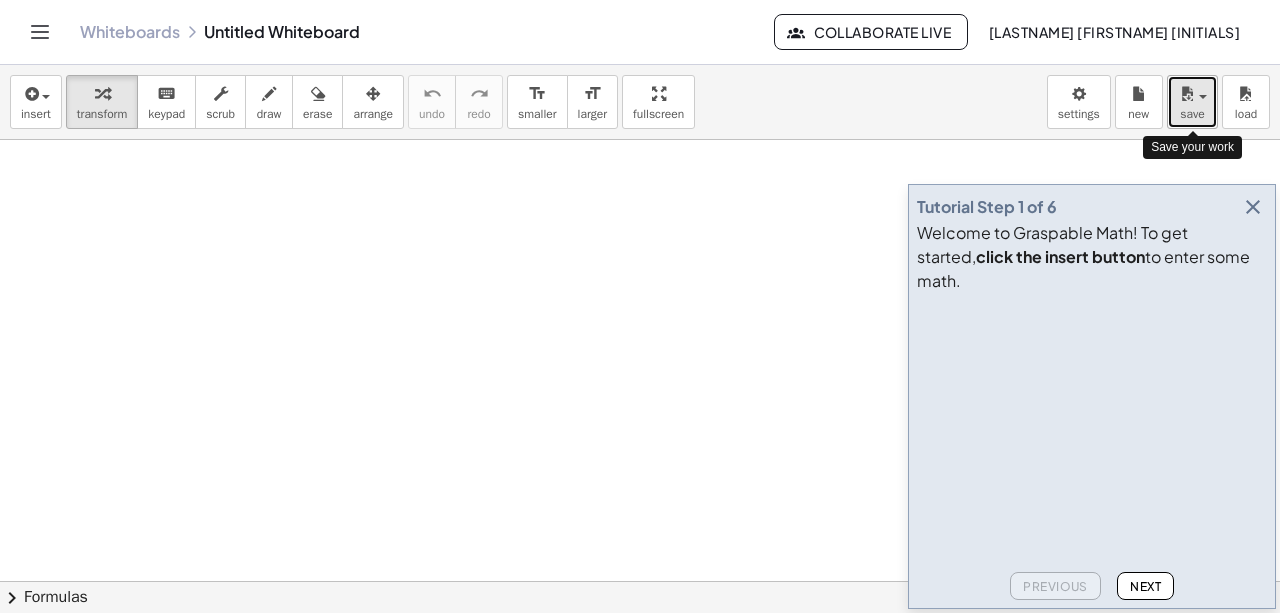 click at bounding box center (1187, 94) 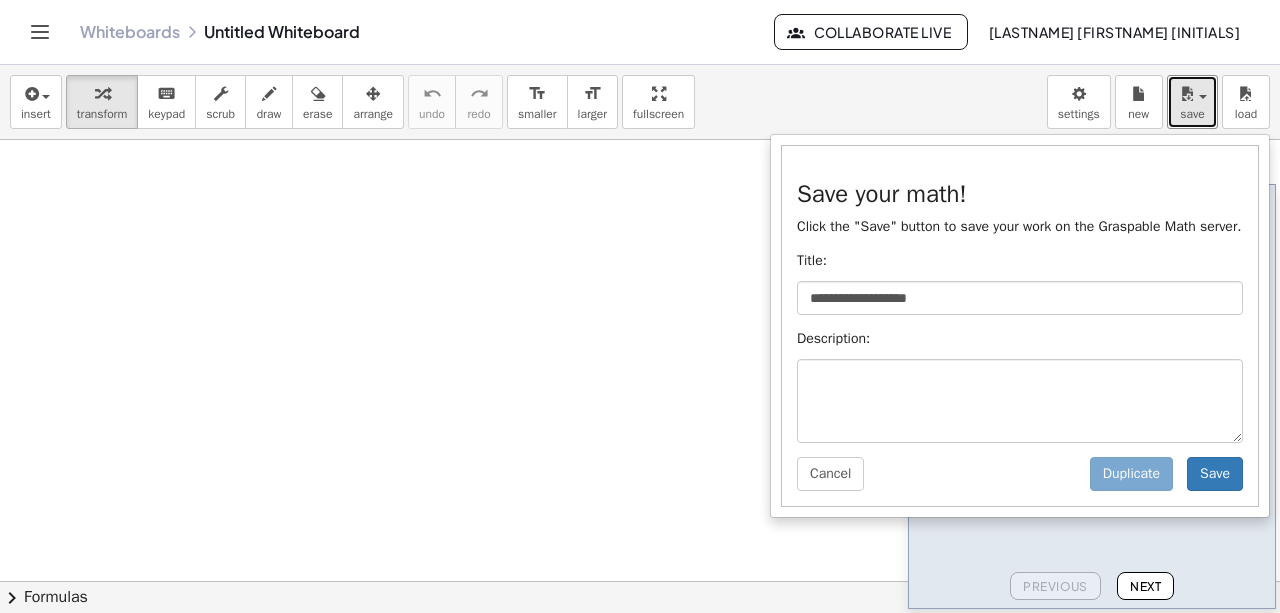 click at bounding box center [640, 647] 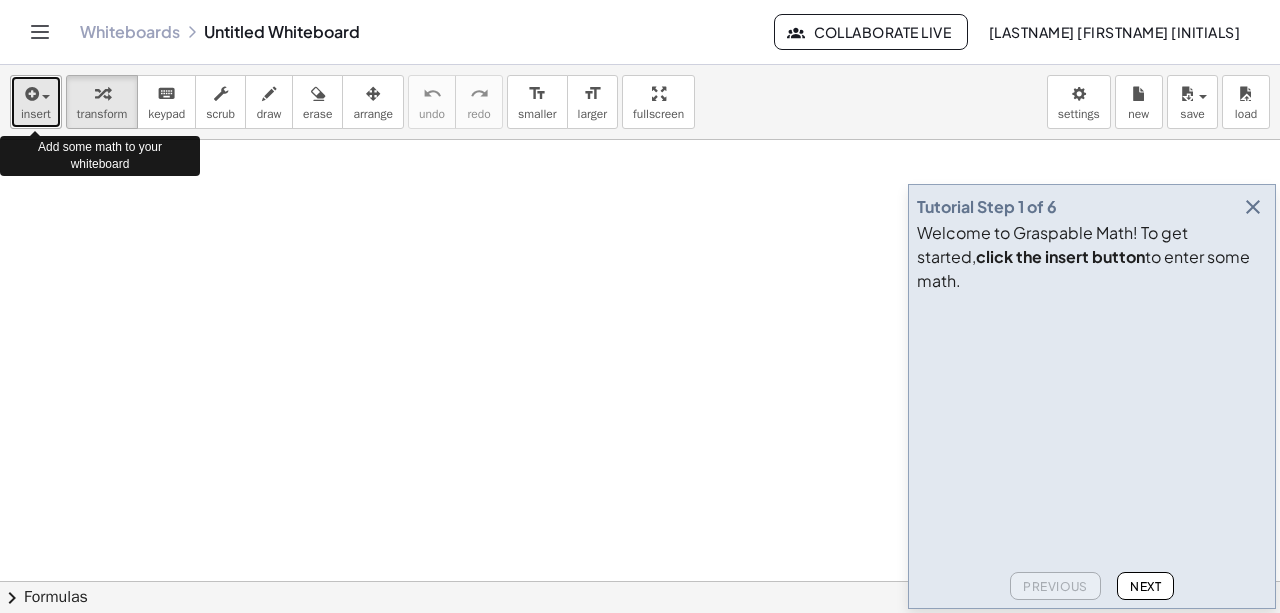 click on "insert" at bounding box center (36, 114) 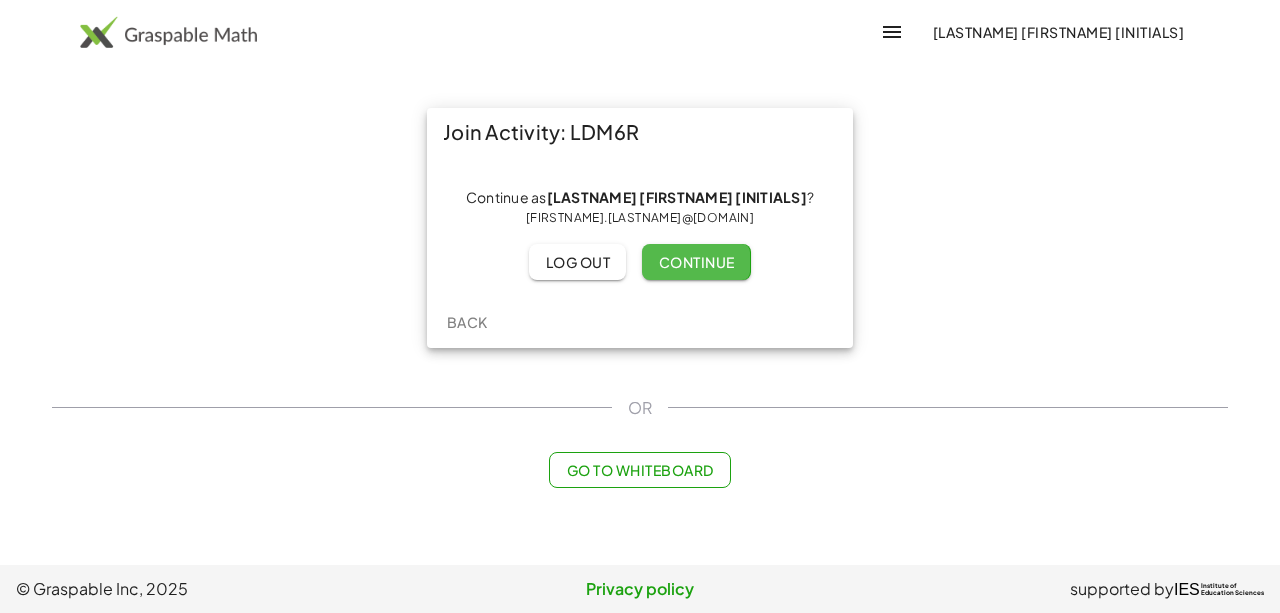 click on "Continue" 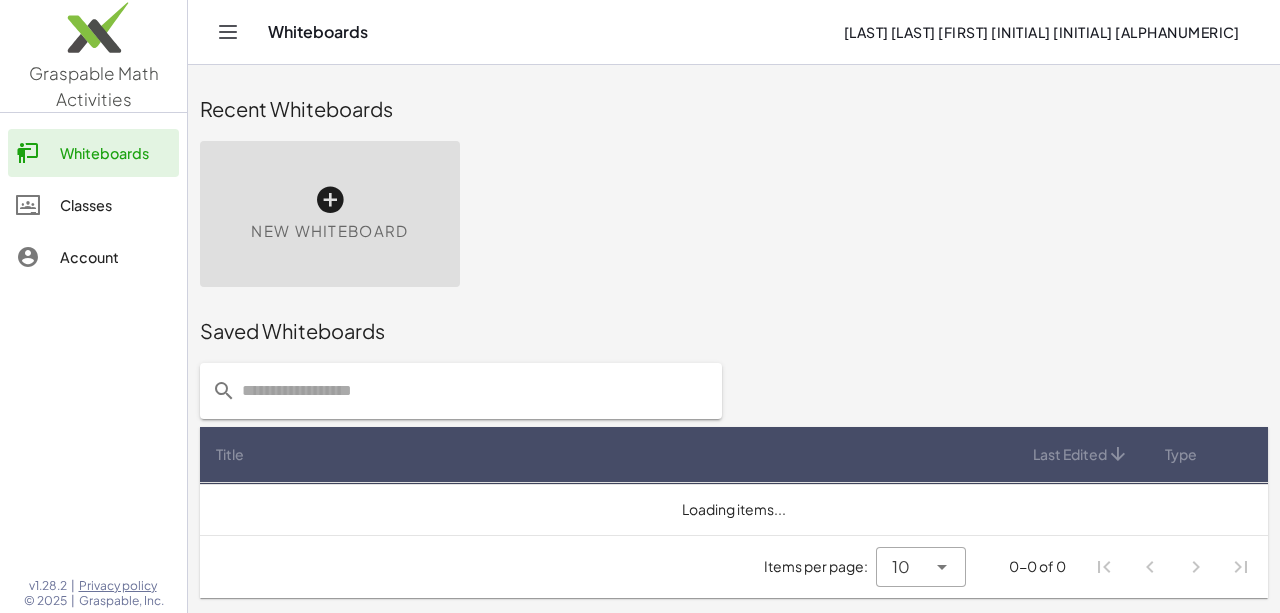 scroll, scrollTop: 0, scrollLeft: 0, axis: both 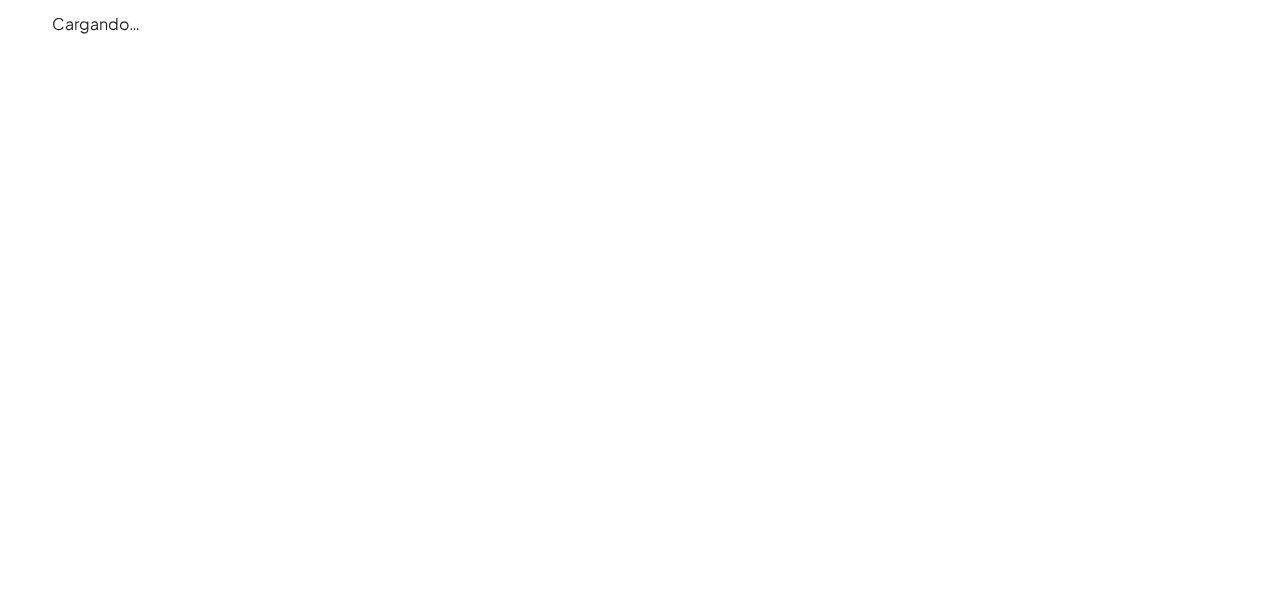 drag, startPoint x: 587, startPoint y: 153, endPoint x: 258, endPoint y: 177, distance: 329.8742 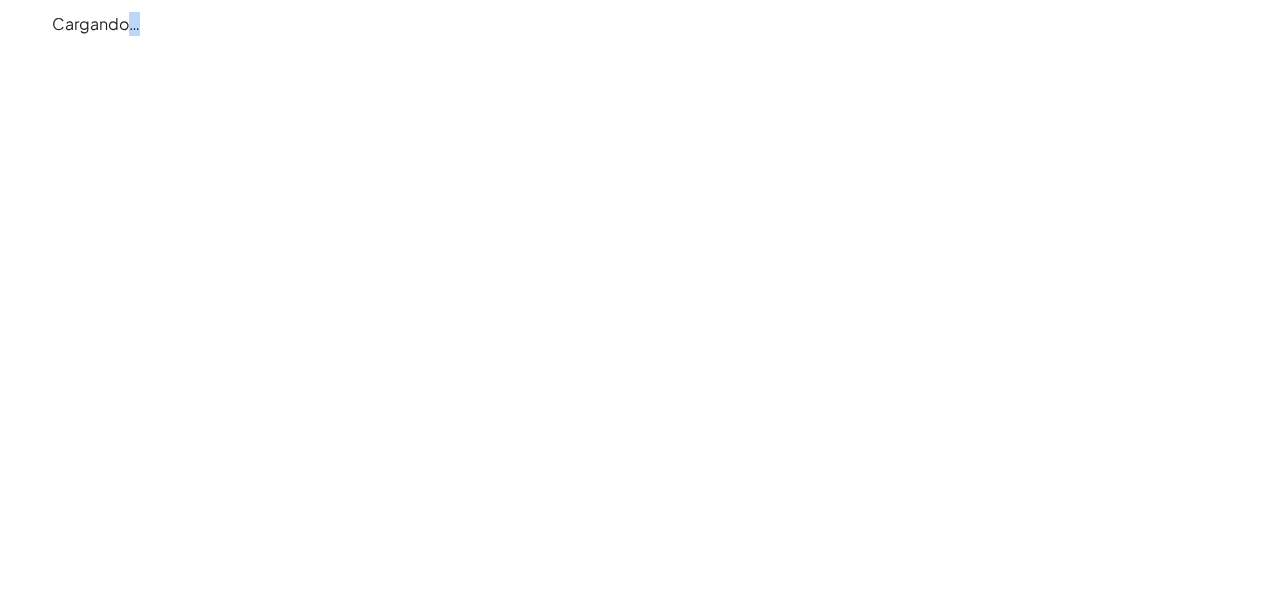 click on "Cargando…" 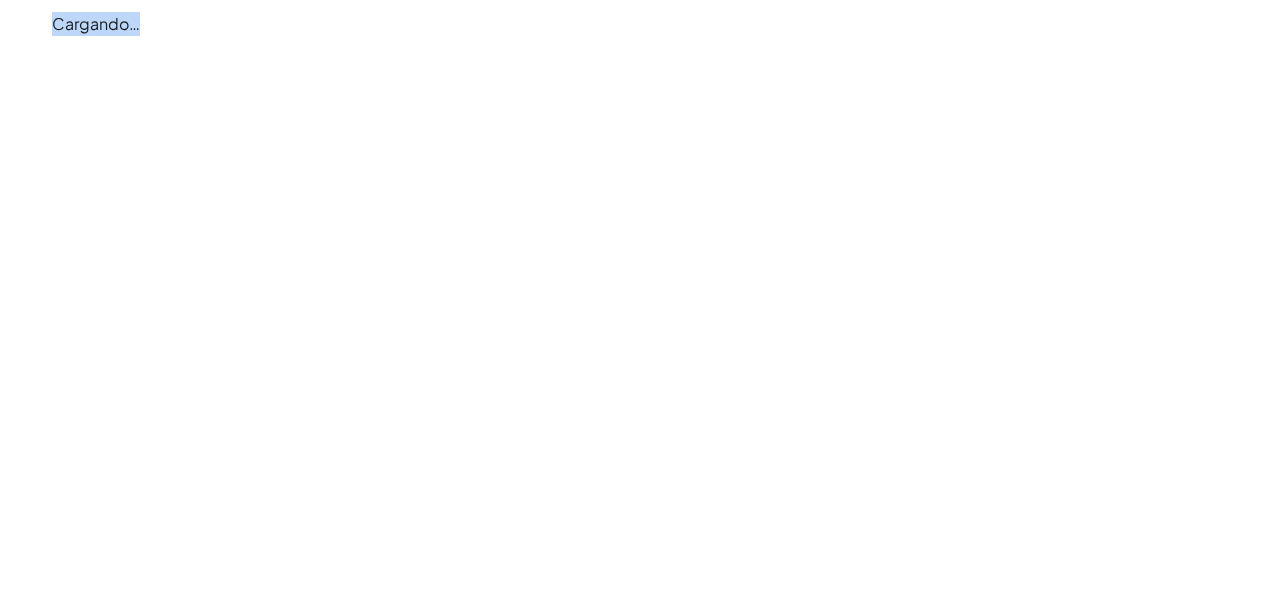 click on "Cargando…" 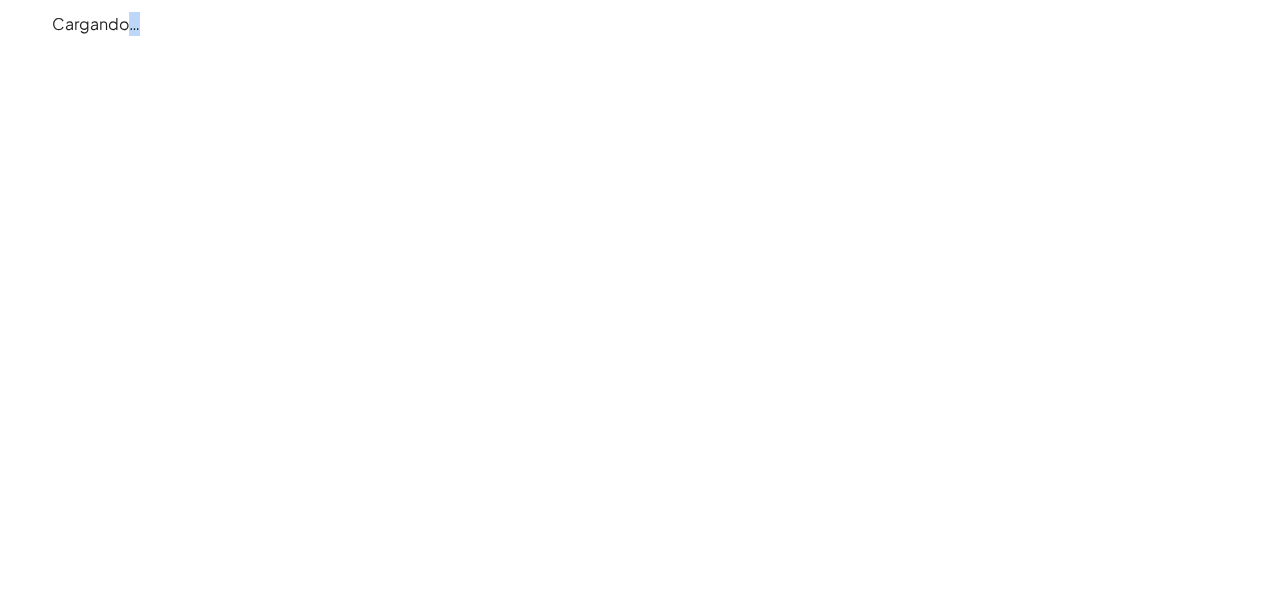 click on "Cargando…" 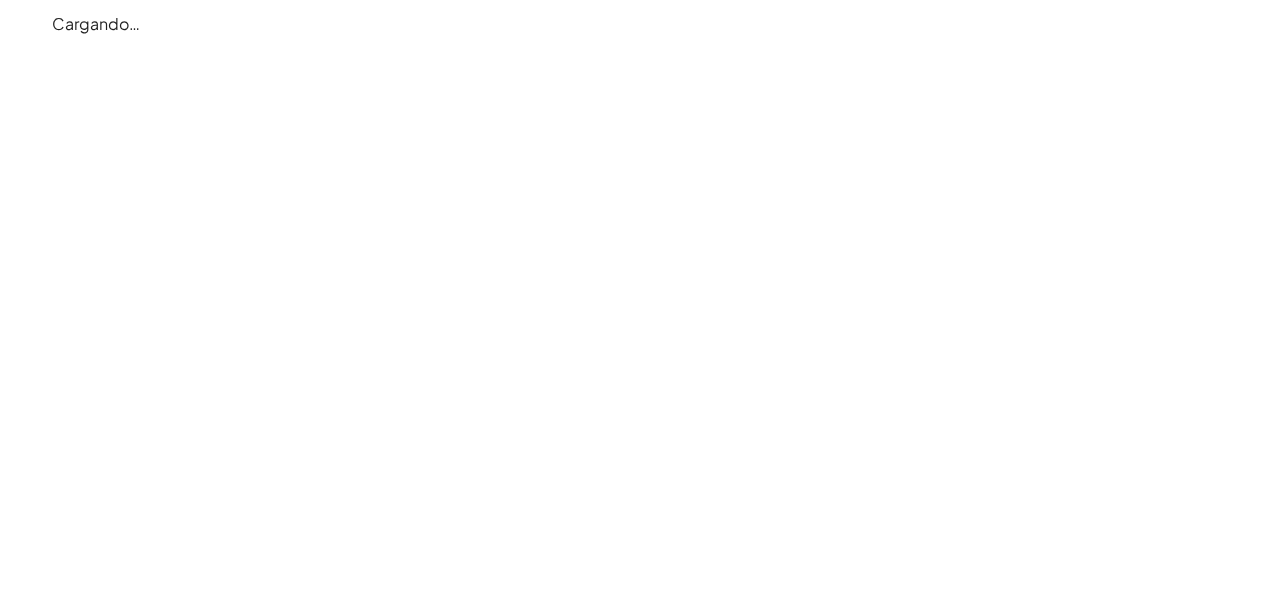 click on "Cargando…" 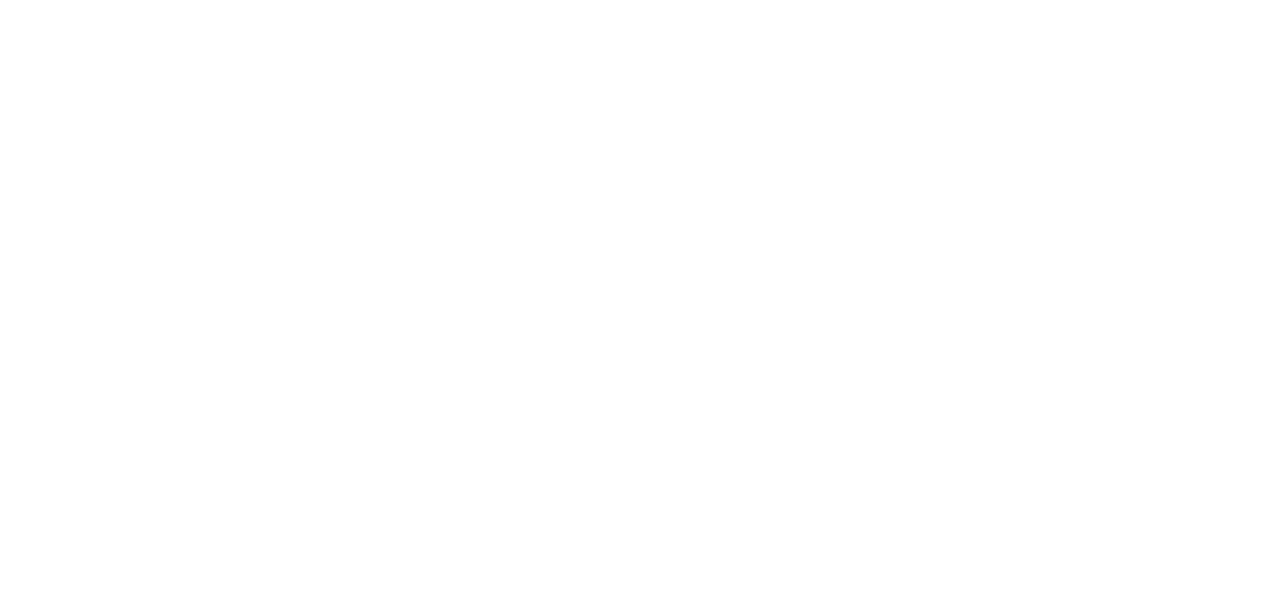 scroll, scrollTop: 0, scrollLeft: 0, axis: both 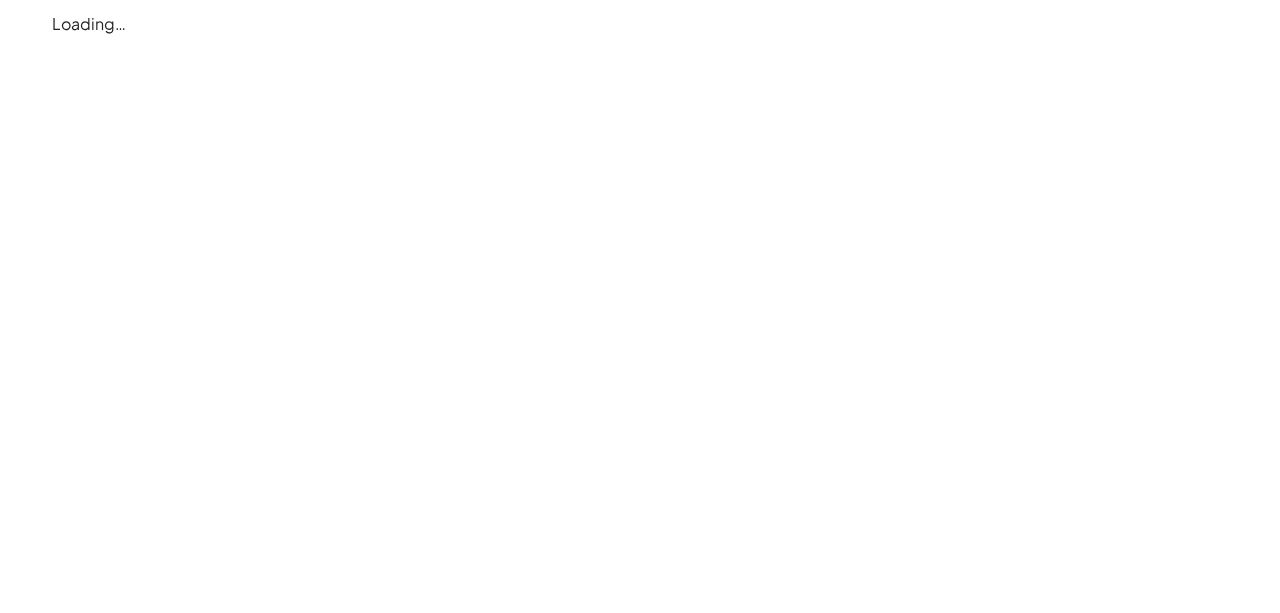 drag, startPoint x: 451, startPoint y: 189, endPoint x: 379, endPoint y: 165, distance: 75.89466 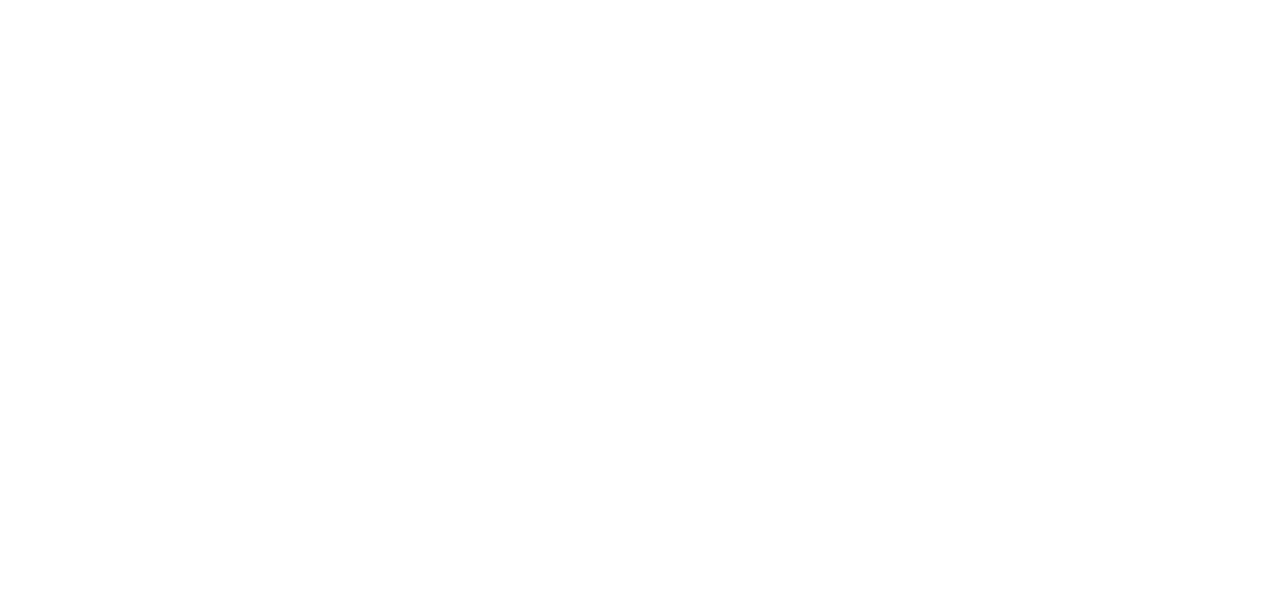 scroll, scrollTop: 0, scrollLeft: 0, axis: both 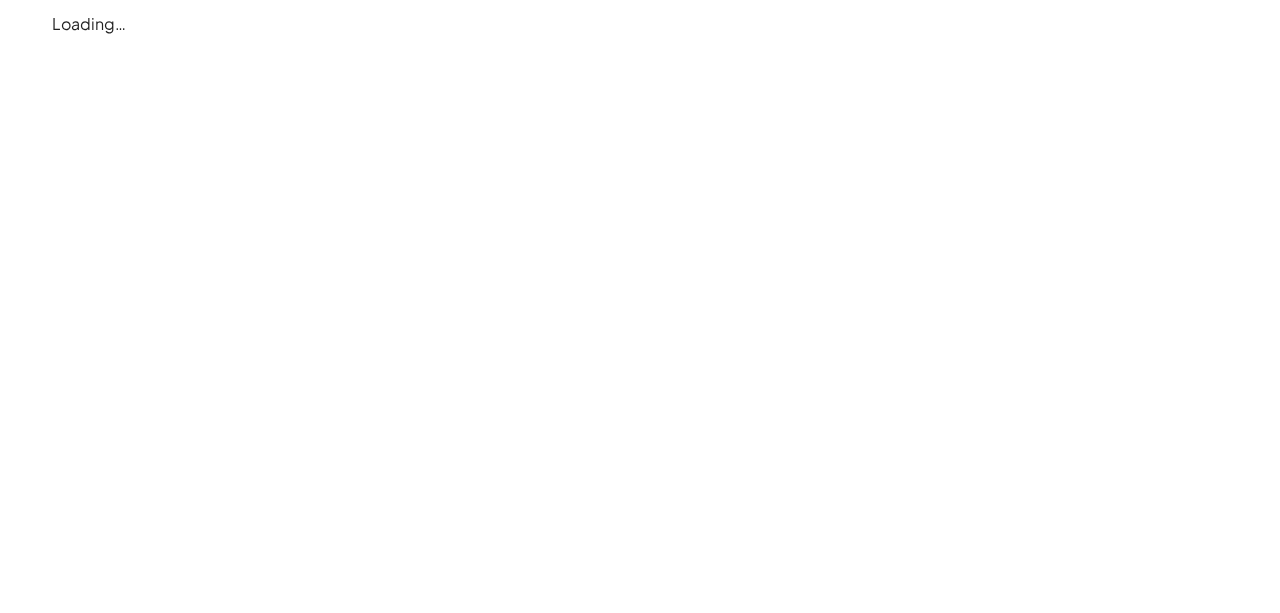 click on "Loading…" 